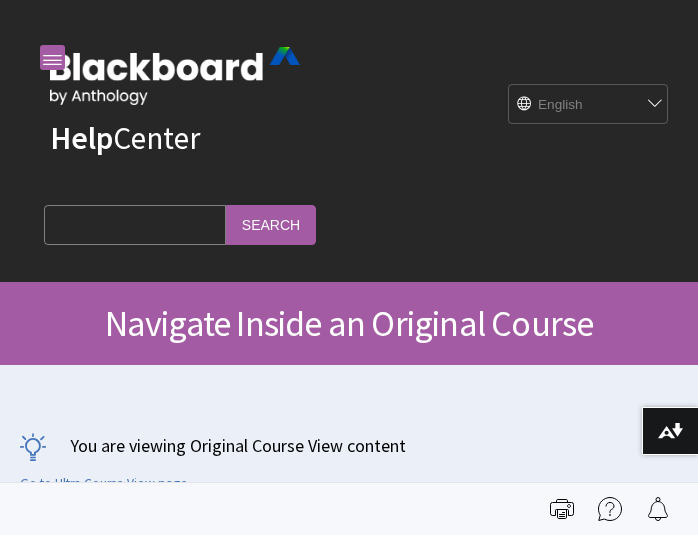 scroll, scrollTop: 0, scrollLeft: 0, axis: both 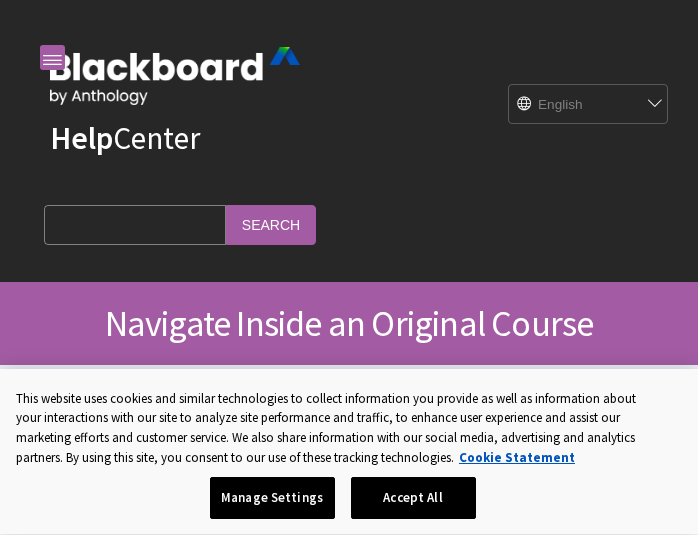 click on "Help  Center
English عربية Català Cymraeg Deutsch Español Suomi Français עברית Italiano 日本語 한국어 Nederlands Norsk (Bokmål) Português, Brasil Русский Svenska Türkçe 简体中文 Français Canadien
Search Query
Search" at bounding box center [349, 141] 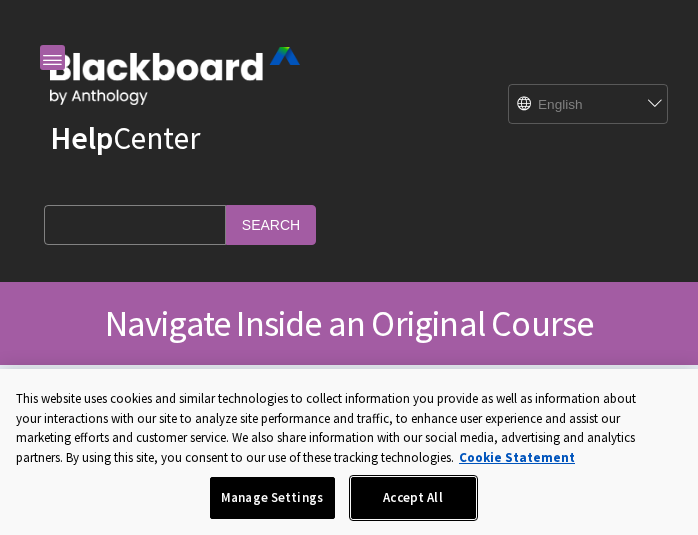 click on "Accept All" at bounding box center [413, 498] 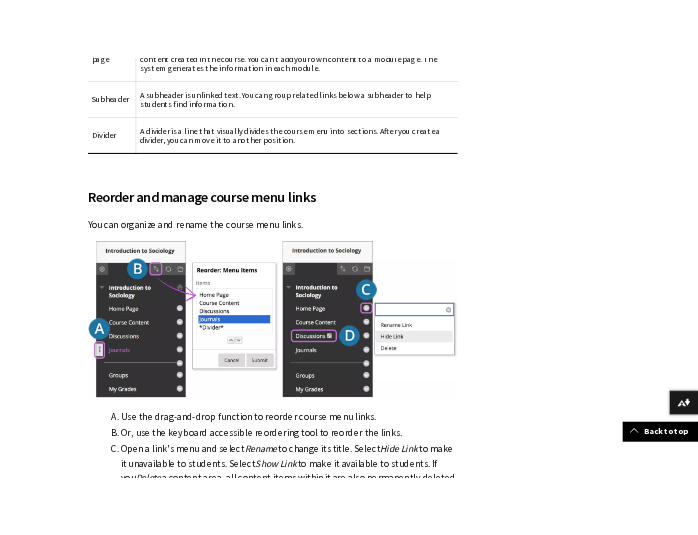 scroll, scrollTop: 4157, scrollLeft: 0, axis: vertical 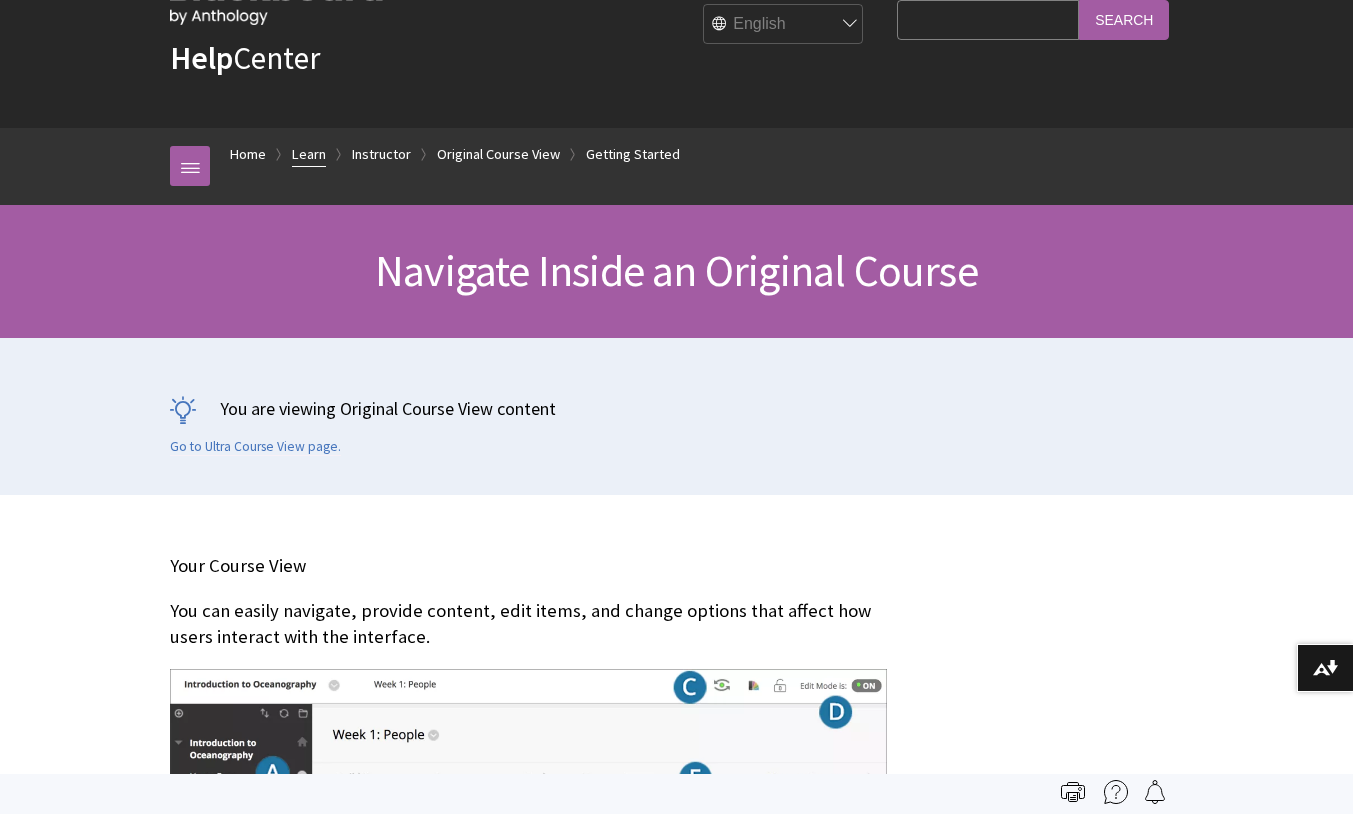 click on "Learn" at bounding box center [309, 154] 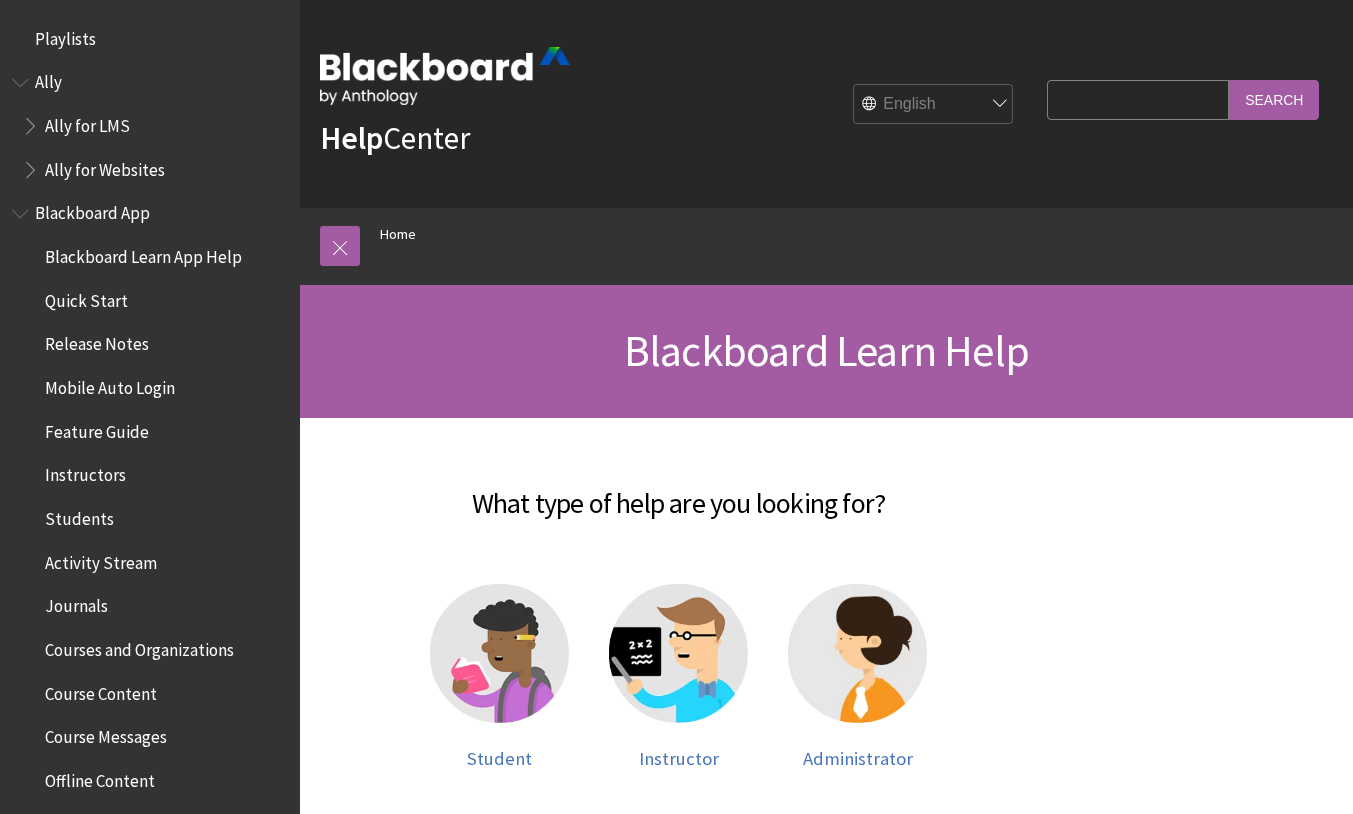 scroll, scrollTop: 0, scrollLeft: 0, axis: both 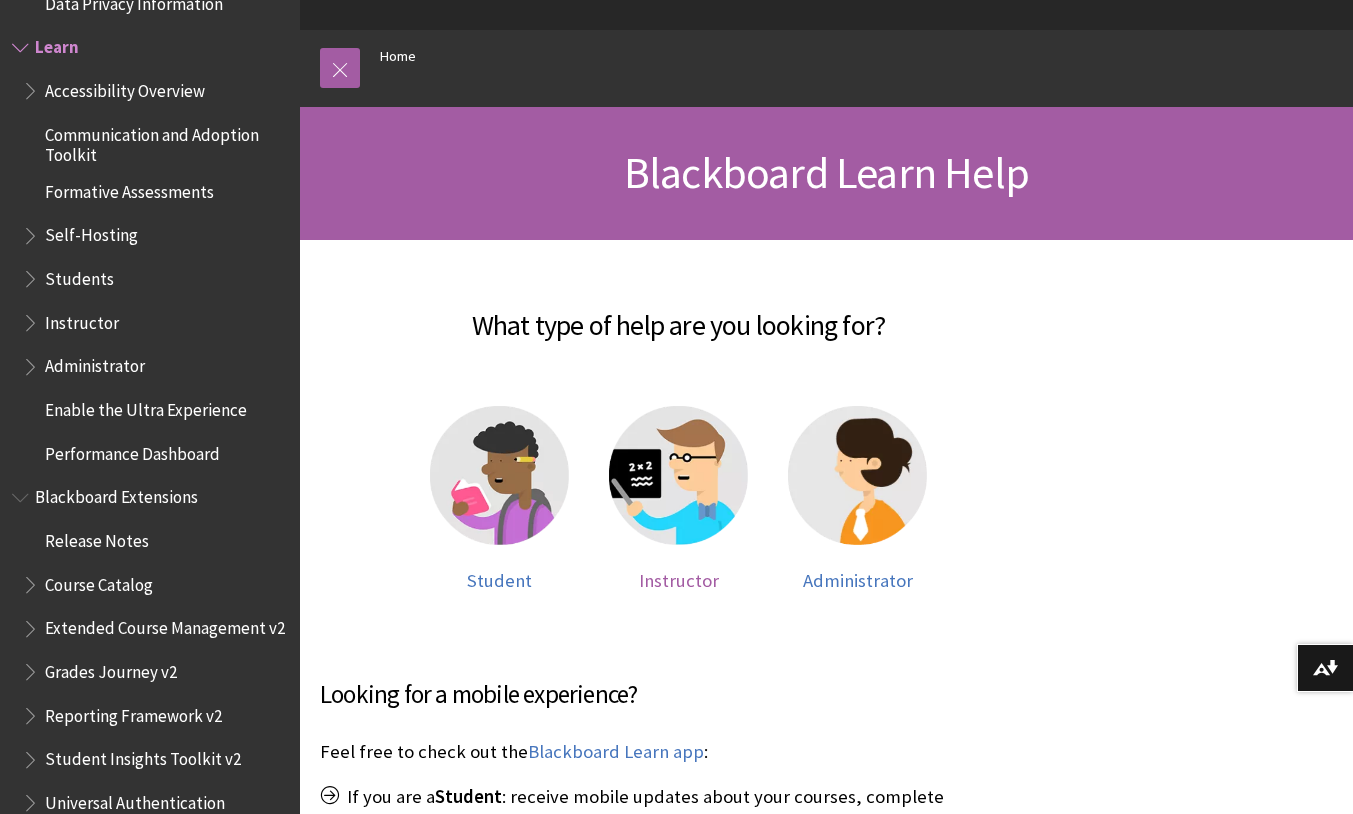 click at bounding box center [678, 475] 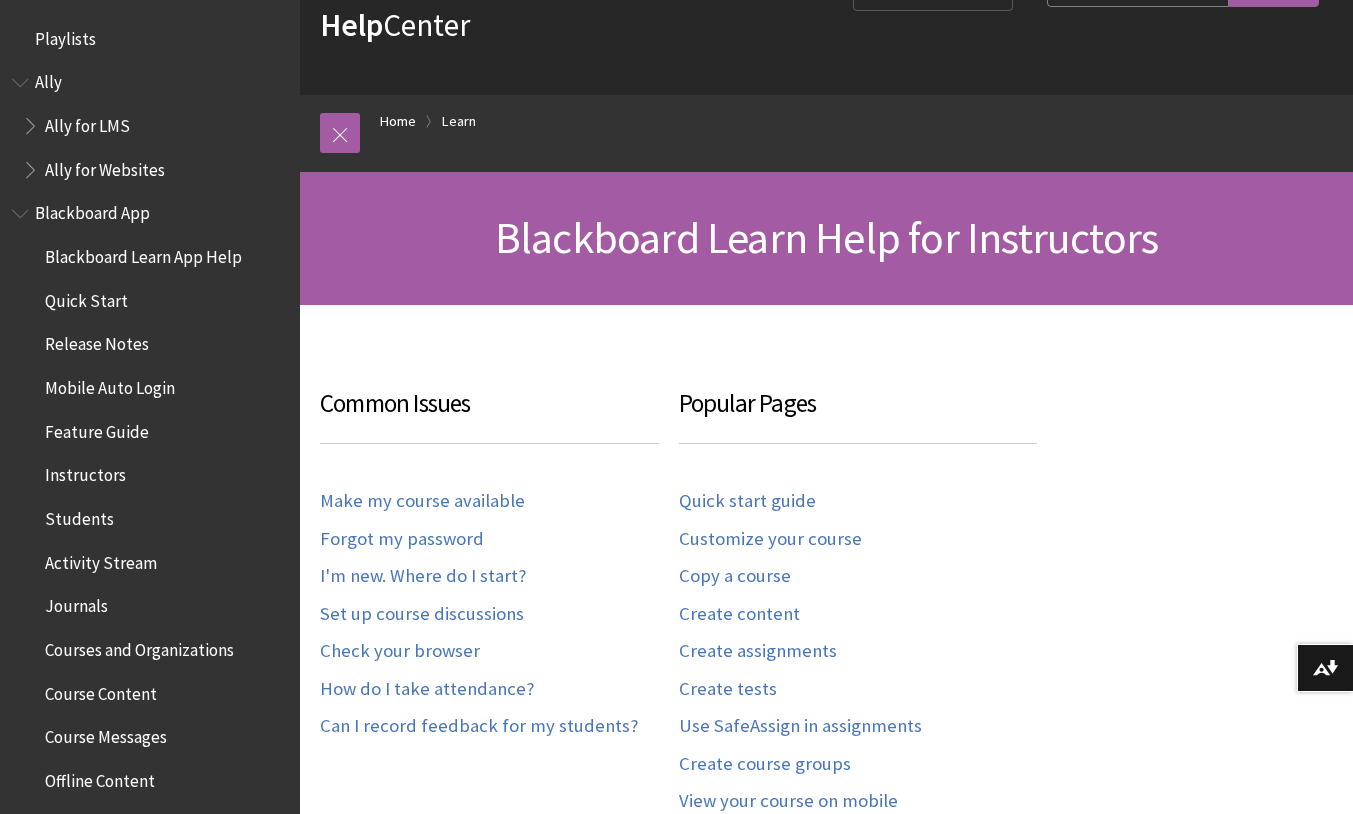 scroll, scrollTop: 127, scrollLeft: 0, axis: vertical 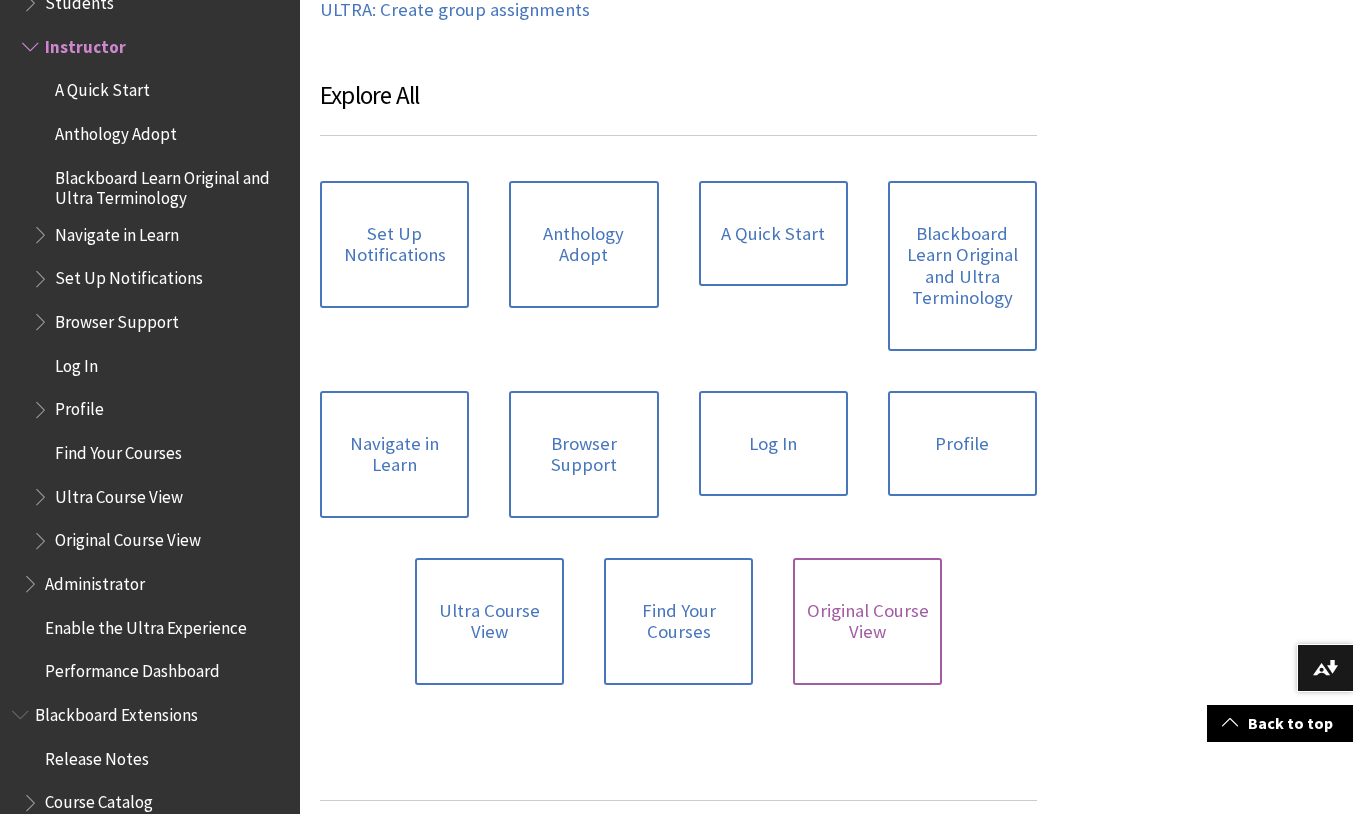 click on "Original Course View" at bounding box center [867, 621] 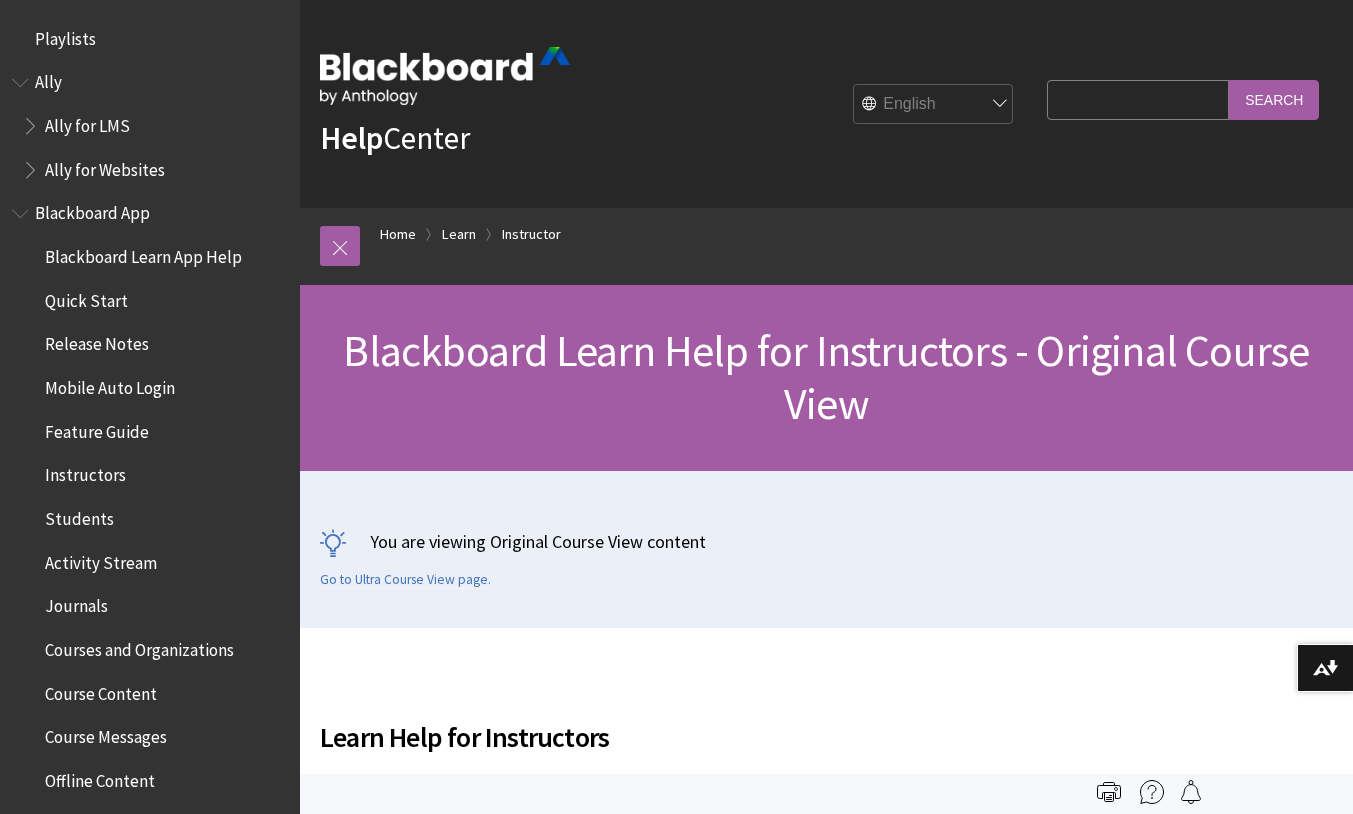 scroll, scrollTop: 0, scrollLeft: 0, axis: both 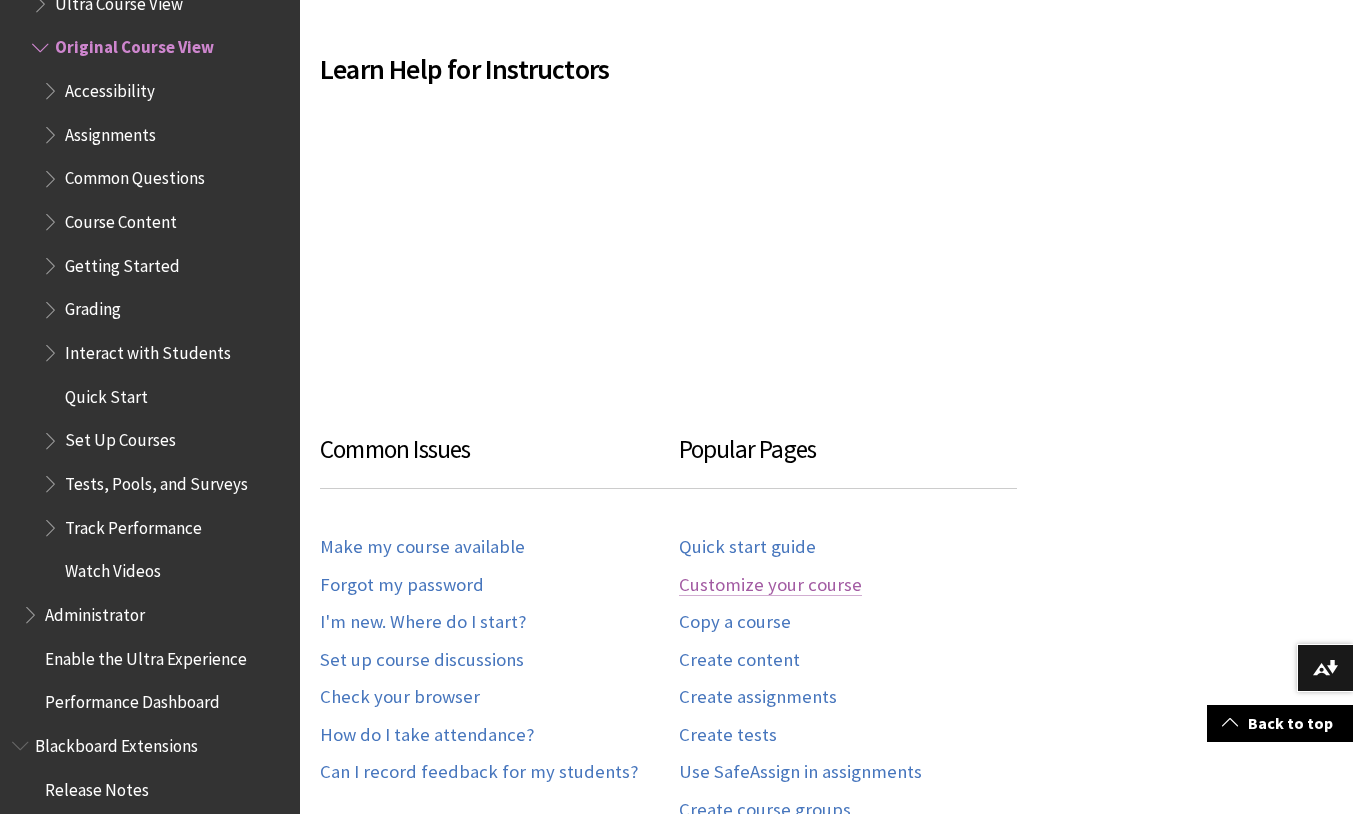 click on "Customize your course" at bounding box center [770, 585] 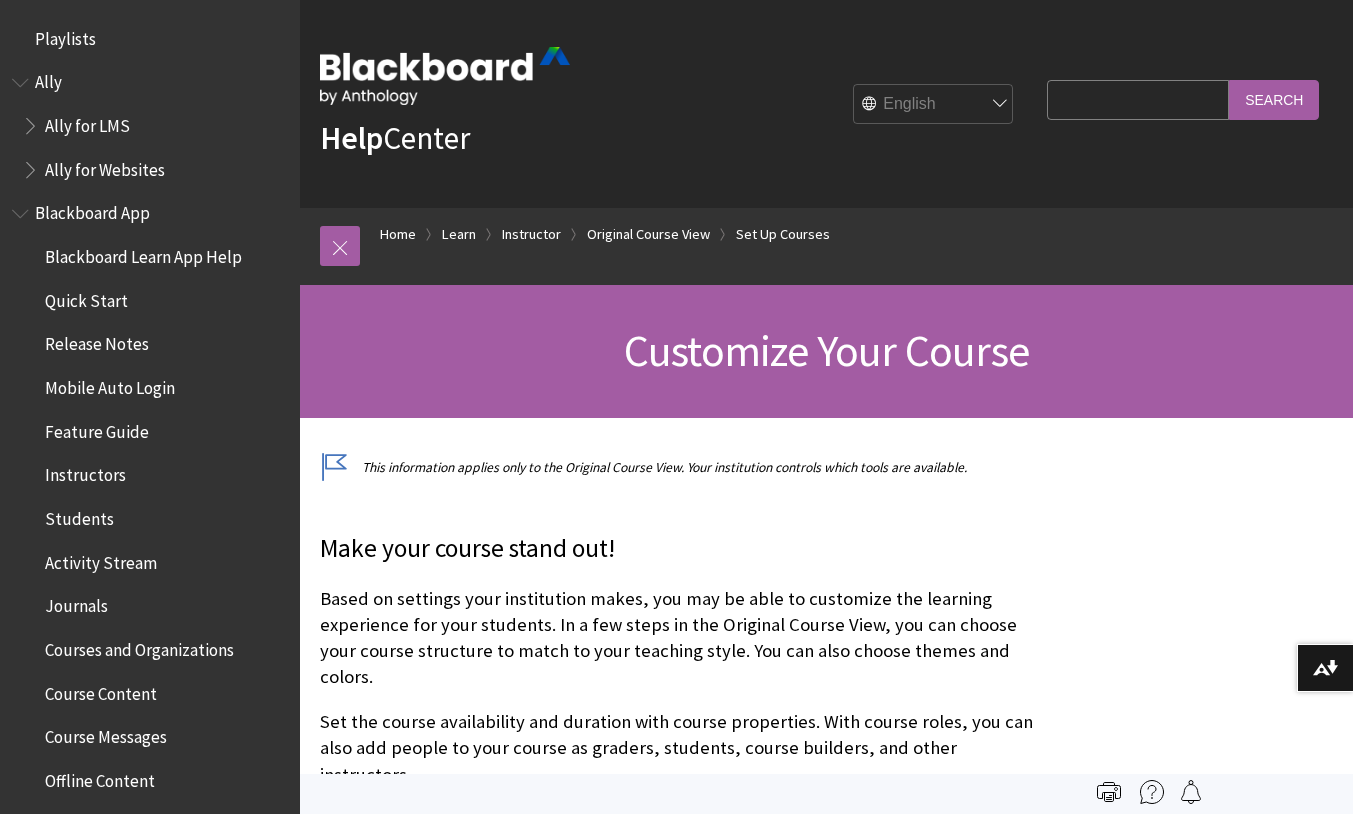 scroll, scrollTop: 0, scrollLeft: 0, axis: both 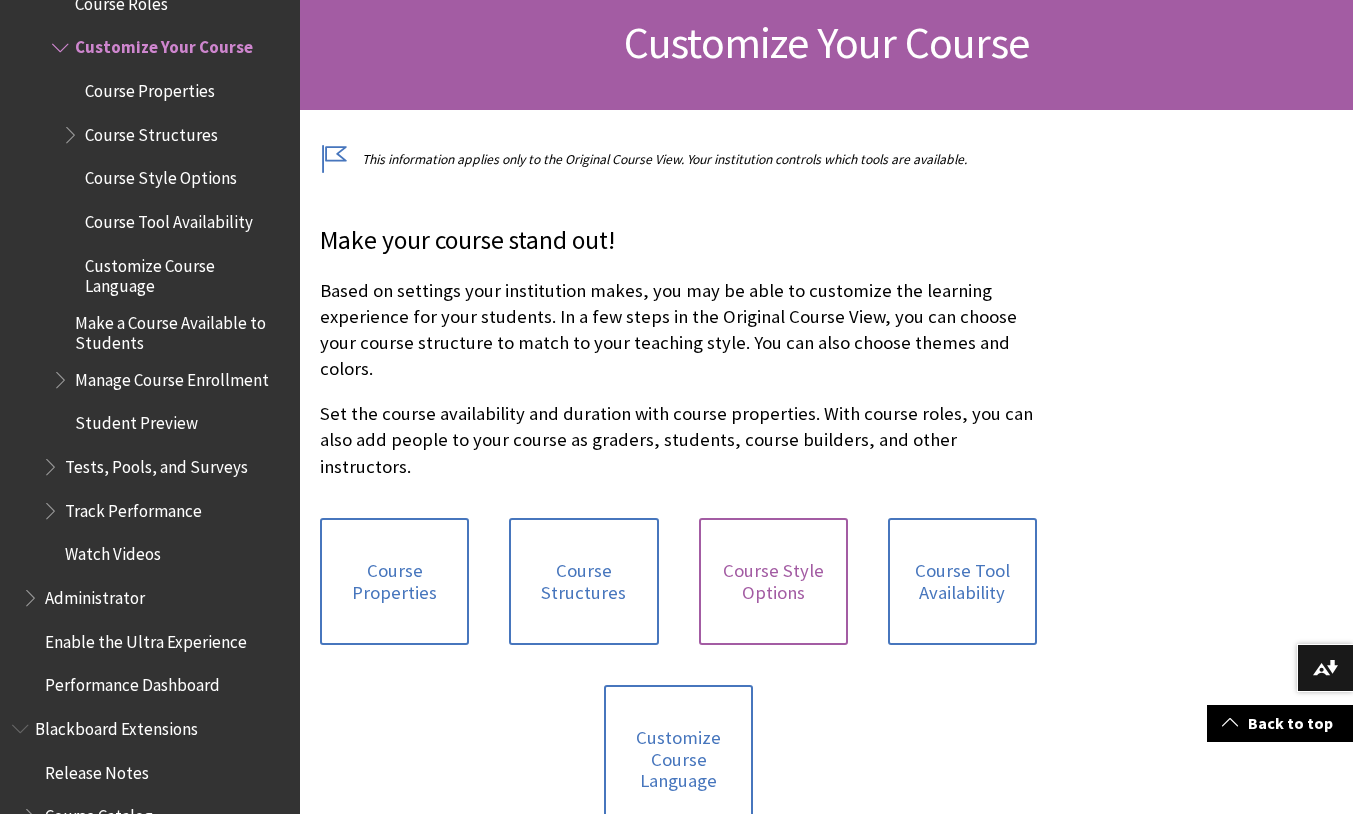 click on "Course Style Options" at bounding box center [773, 581] 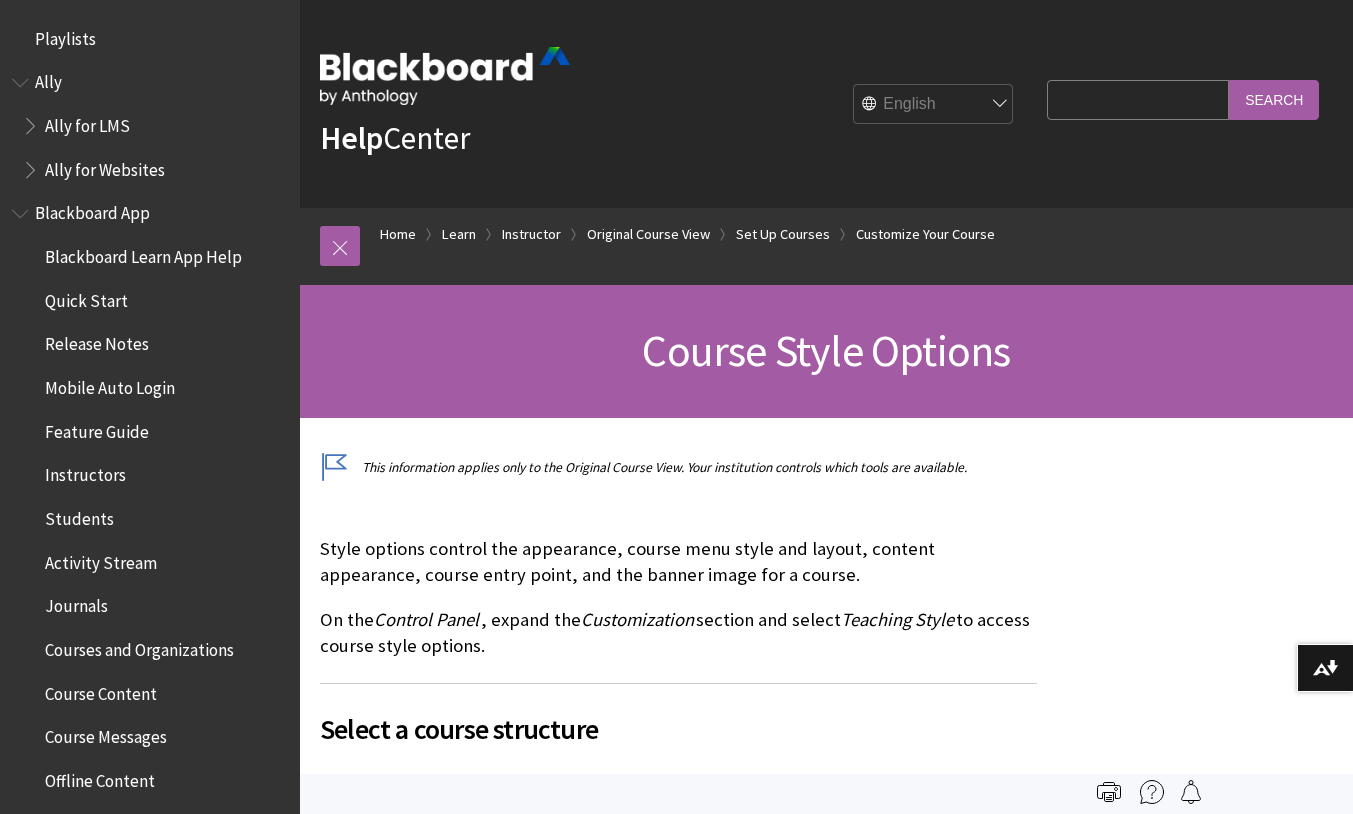 scroll, scrollTop: 0, scrollLeft: 0, axis: both 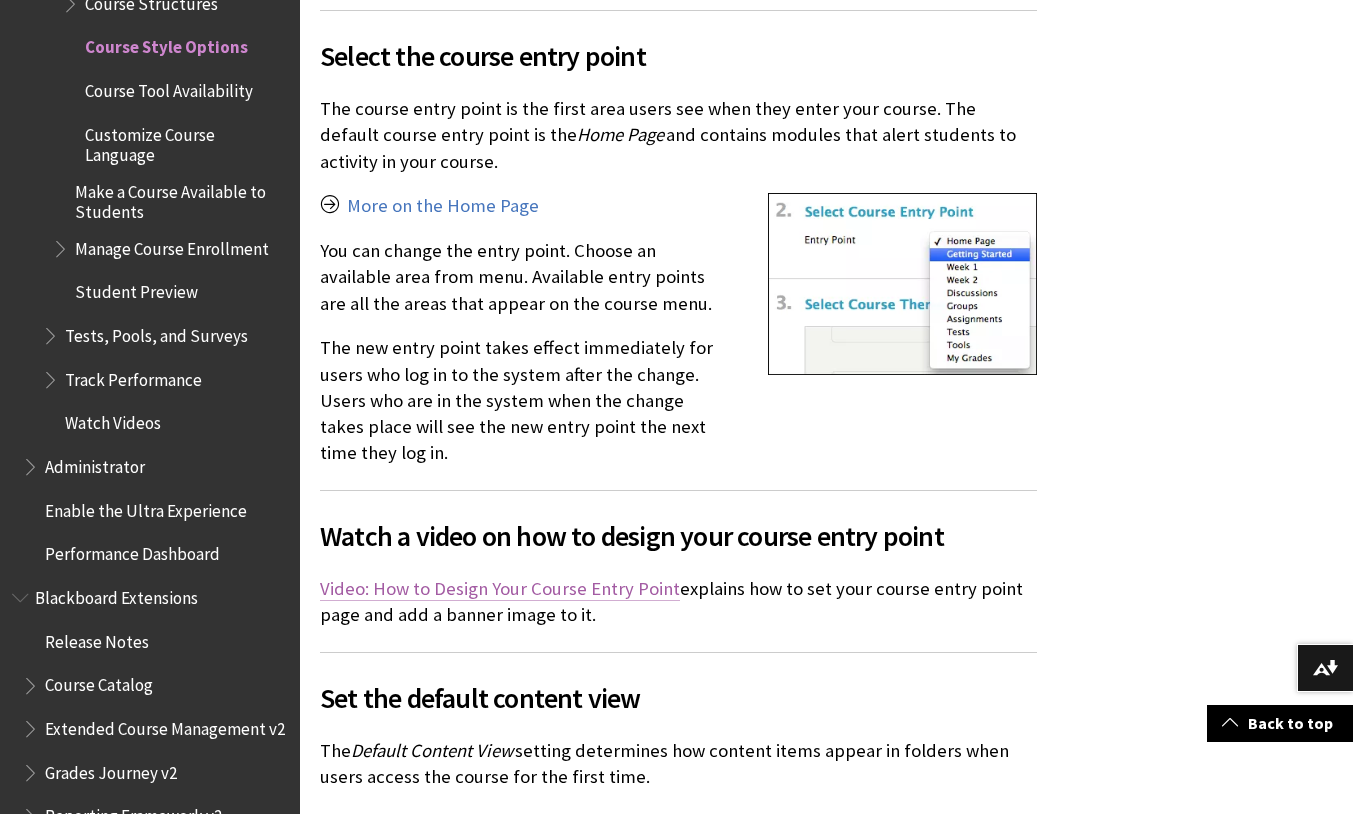 click on "Video: How to Design Your Course Entry Point" at bounding box center (500, 589) 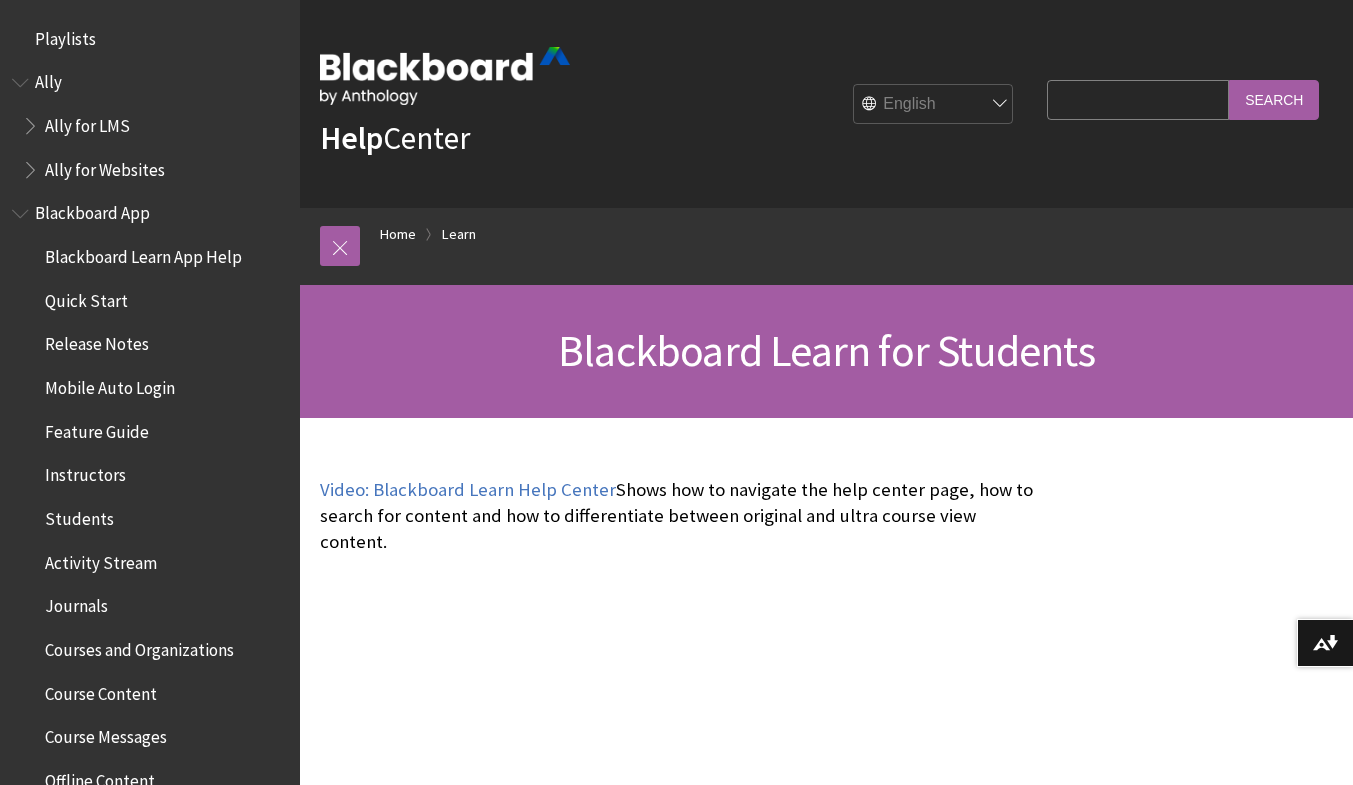 scroll, scrollTop: 0, scrollLeft: 0, axis: both 